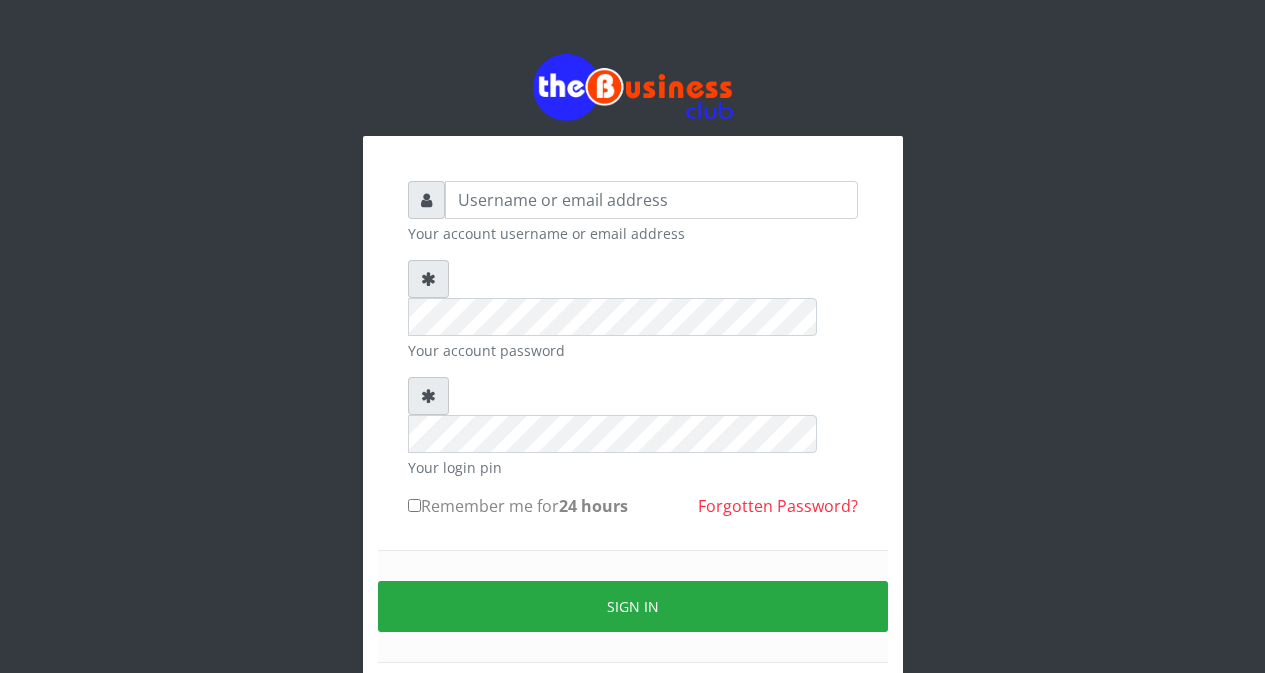 scroll, scrollTop: 0, scrollLeft: 0, axis: both 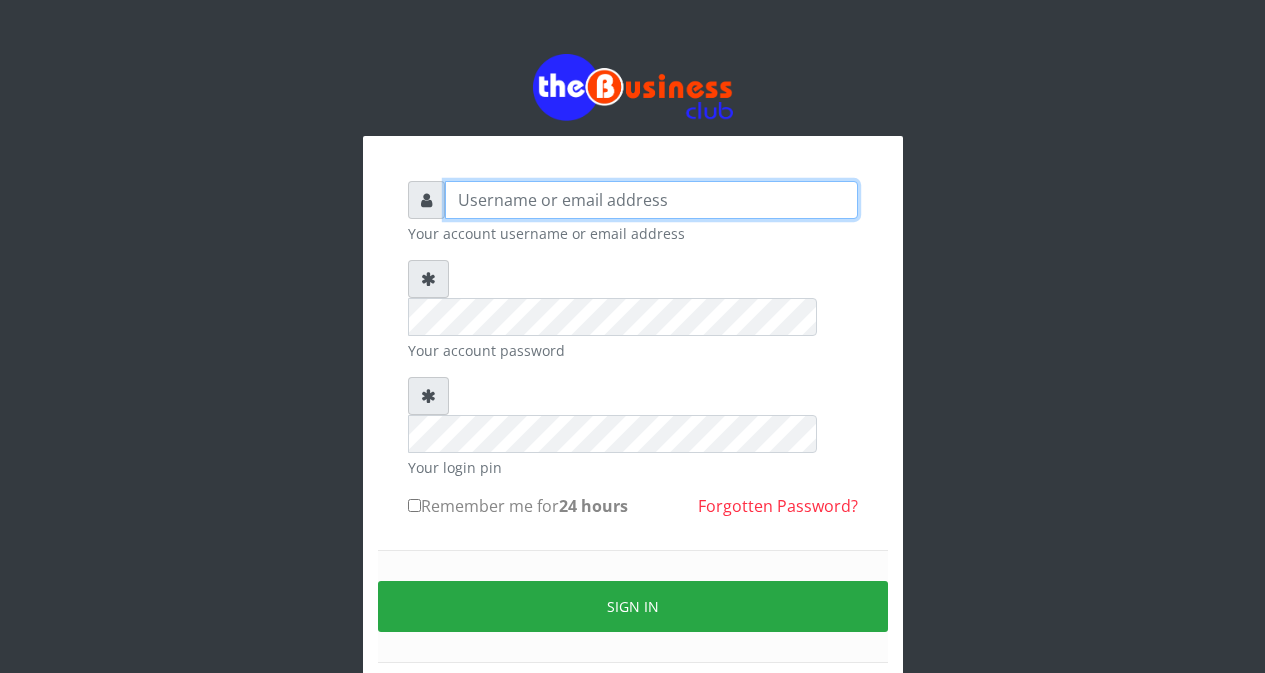 type on "Etinyin" 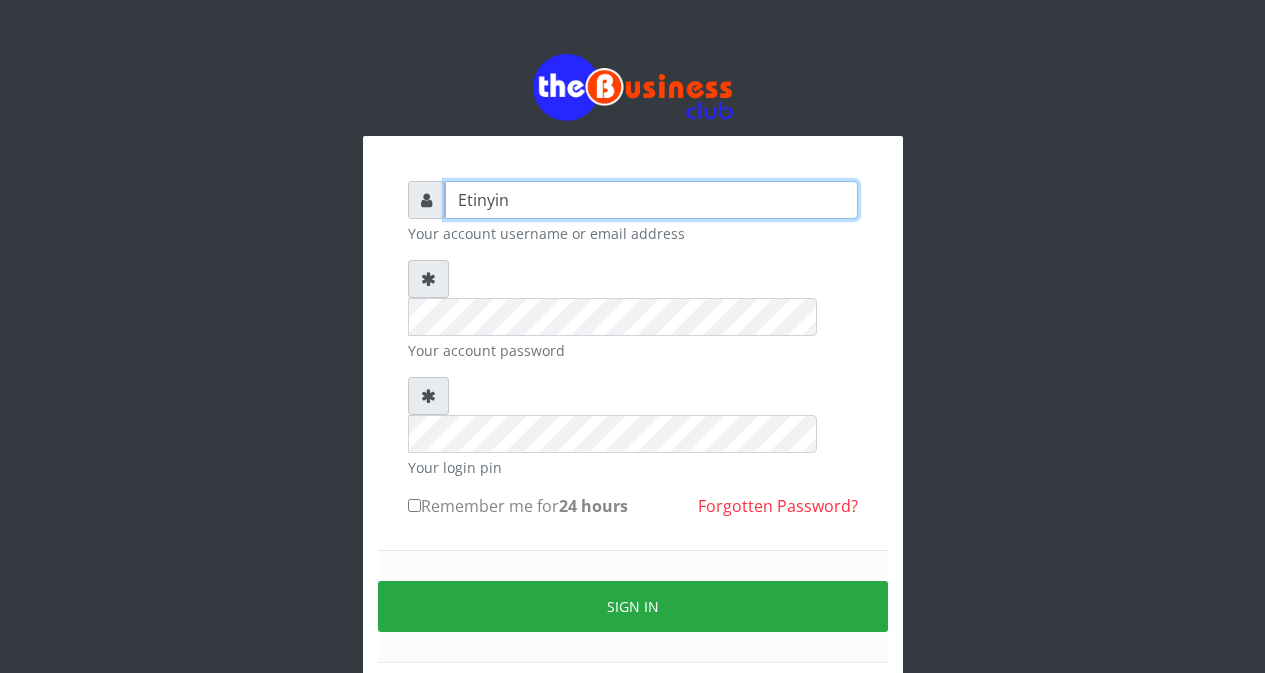 click on "Etinyin" at bounding box center (651, 200) 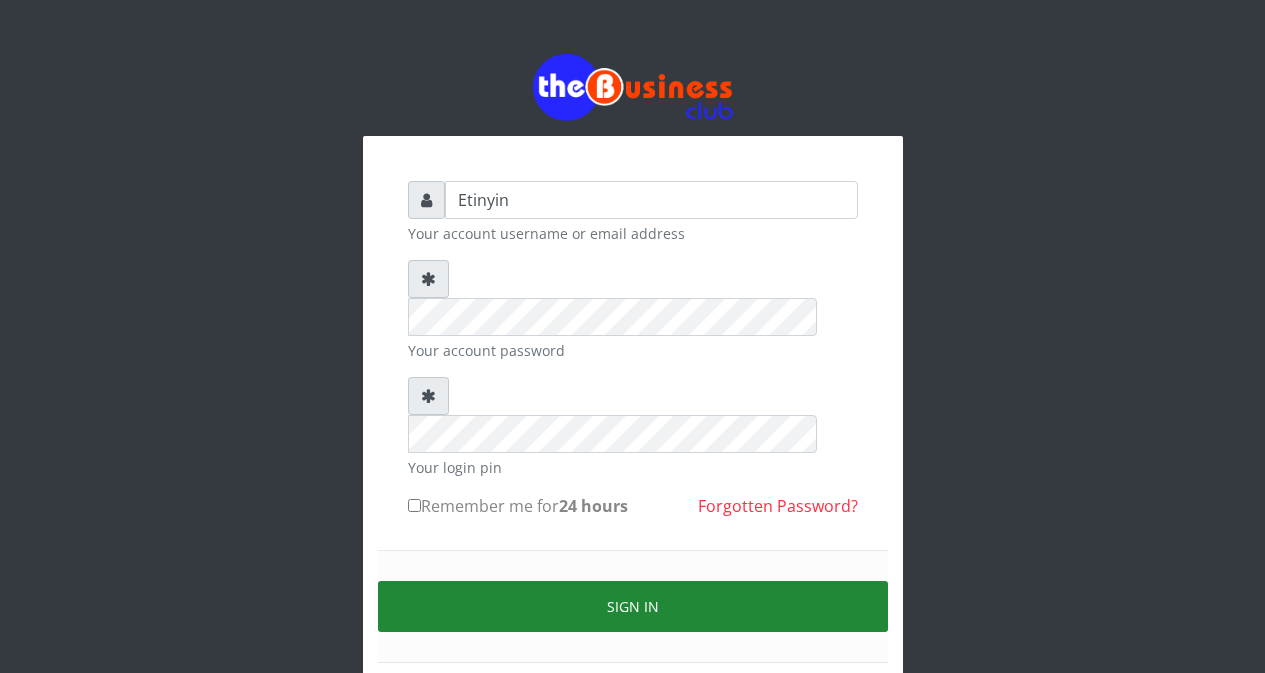 click on "Sign in" at bounding box center (633, 606) 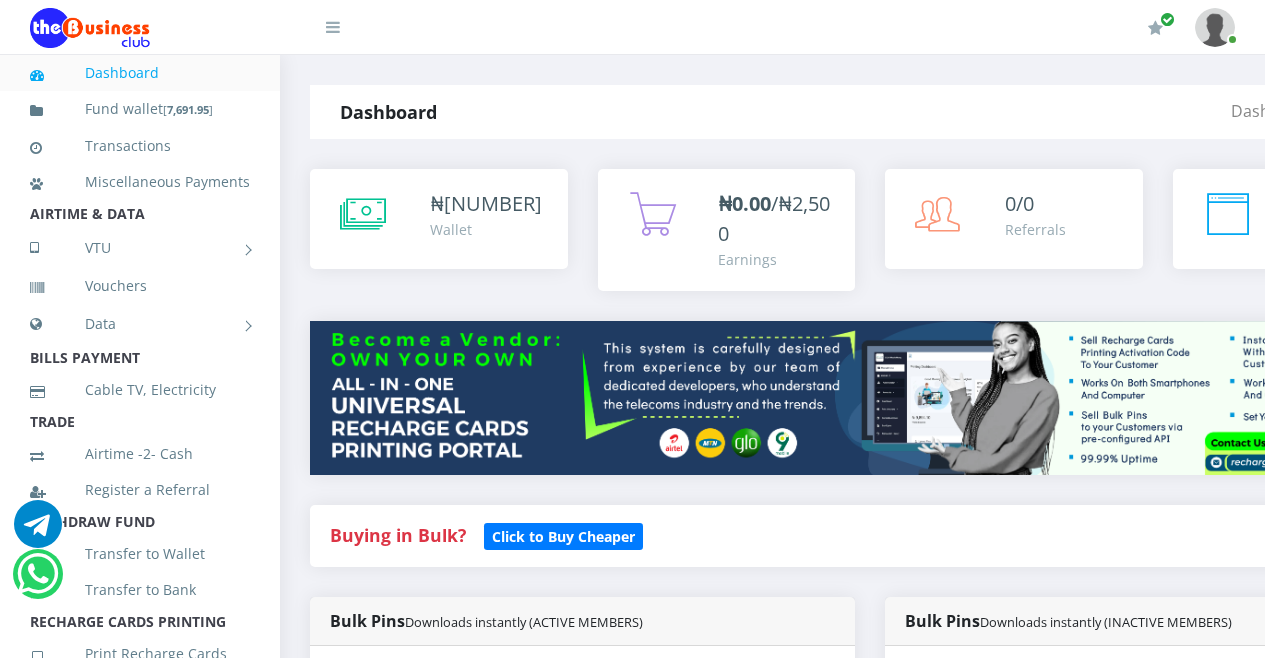 scroll, scrollTop: 0, scrollLeft: 0, axis: both 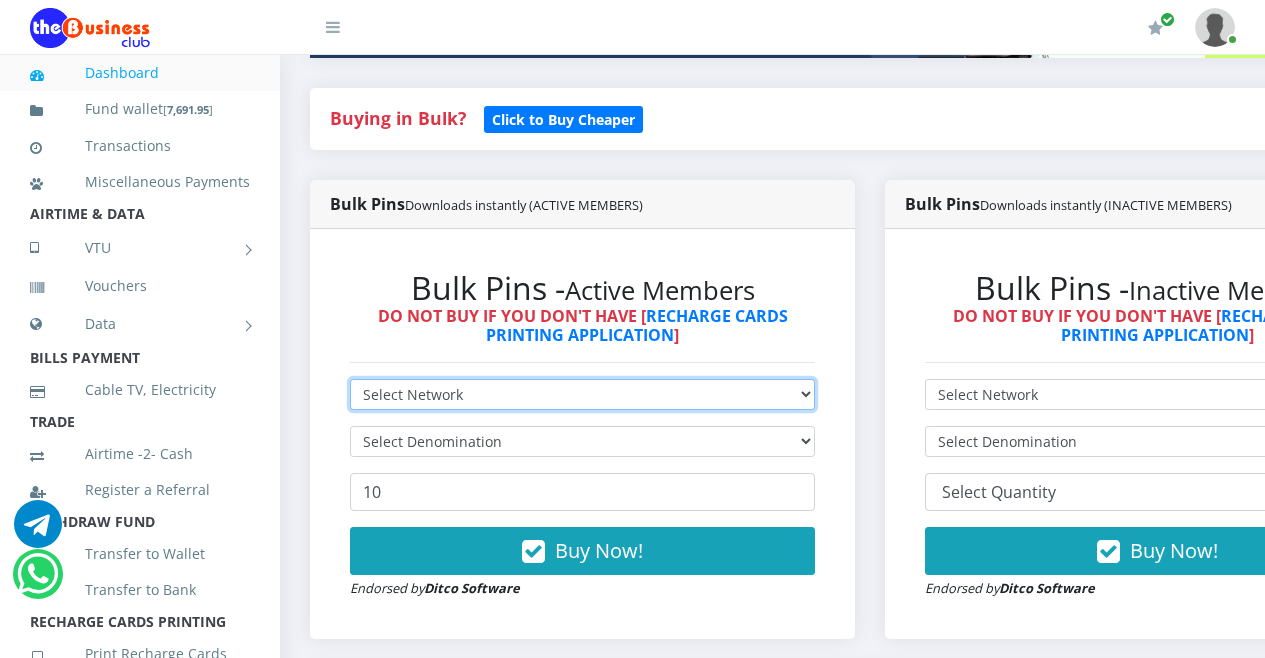 click on "Select Network
MTN
Globacom
9Mobile
Airtel" at bounding box center (582, 394) 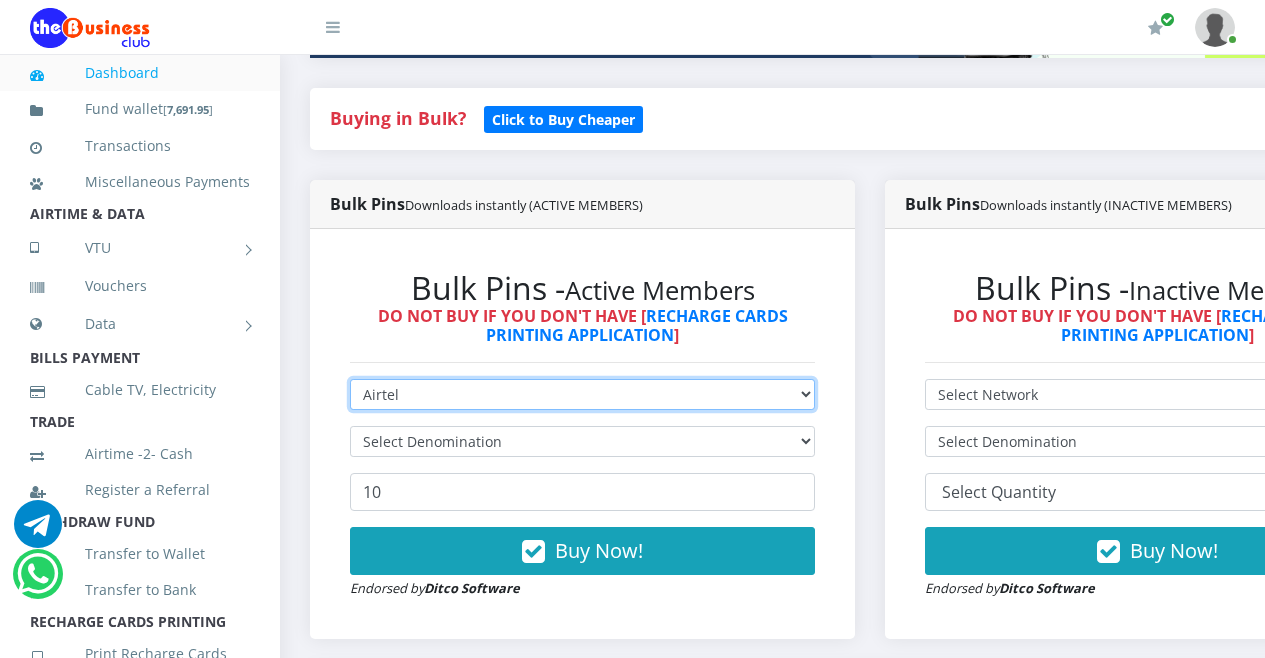 click on "Select Network
MTN
Globacom
9Mobile
Airtel" at bounding box center [582, 394] 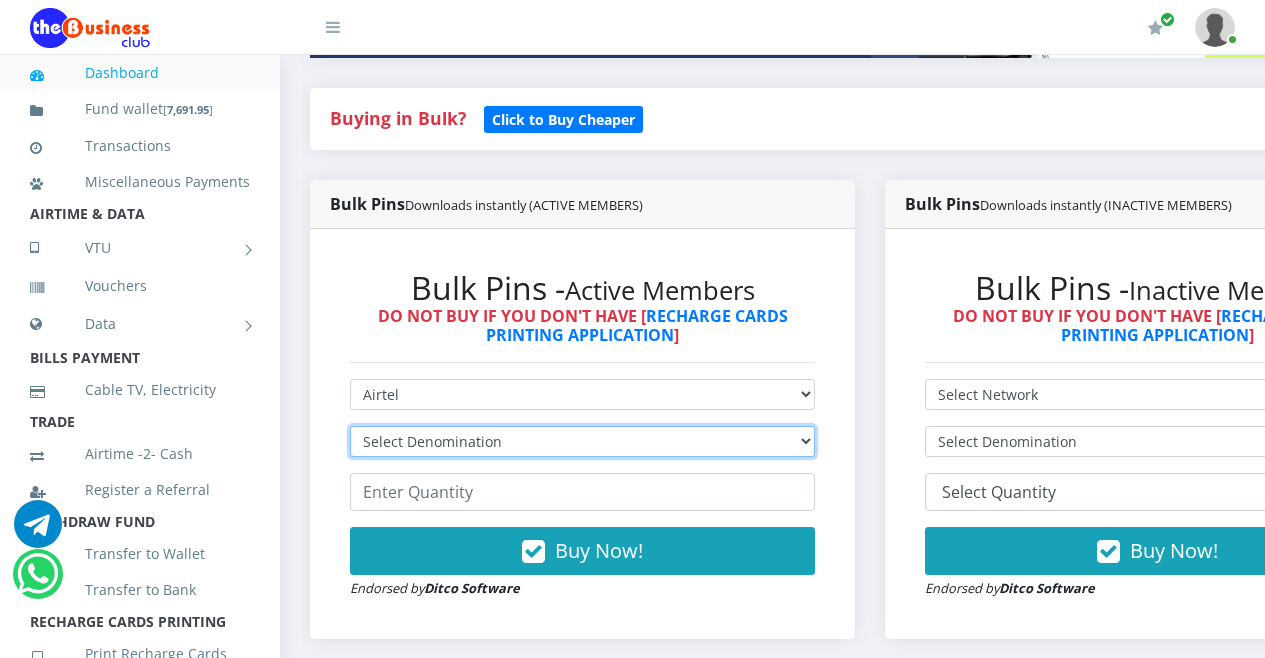 click on "Select Denomination Airtel NGN100 - ₦96.36 Airtel NGN200 - ₦192.72 Airtel NGN500 - ₦481.80 Airtel NGN1000 - ₦963.60" at bounding box center [582, 441] 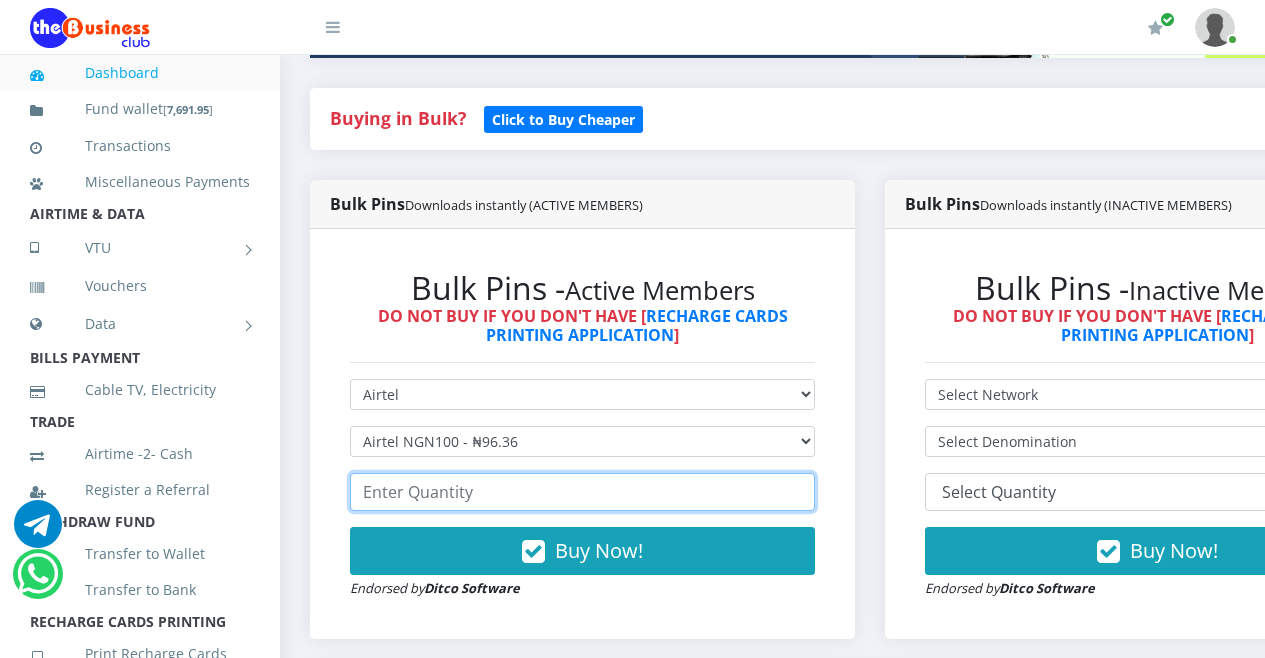 click at bounding box center [582, 492] 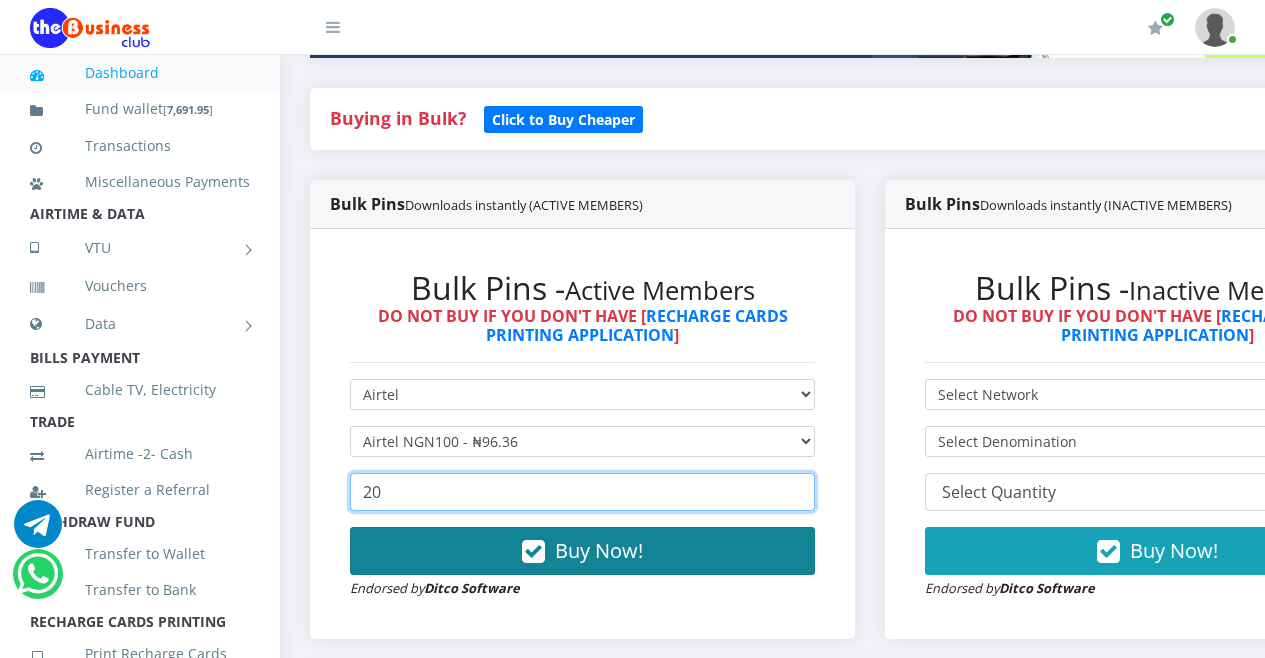 type on "20" 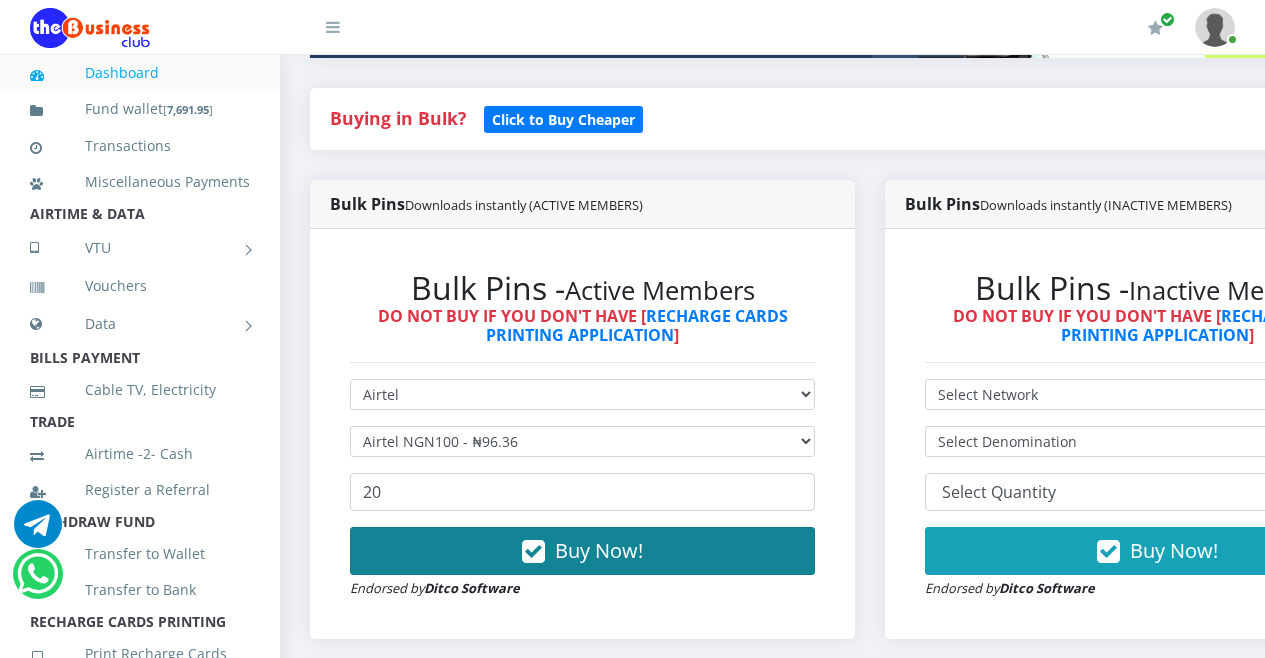 click at bounding box center [533, 552] 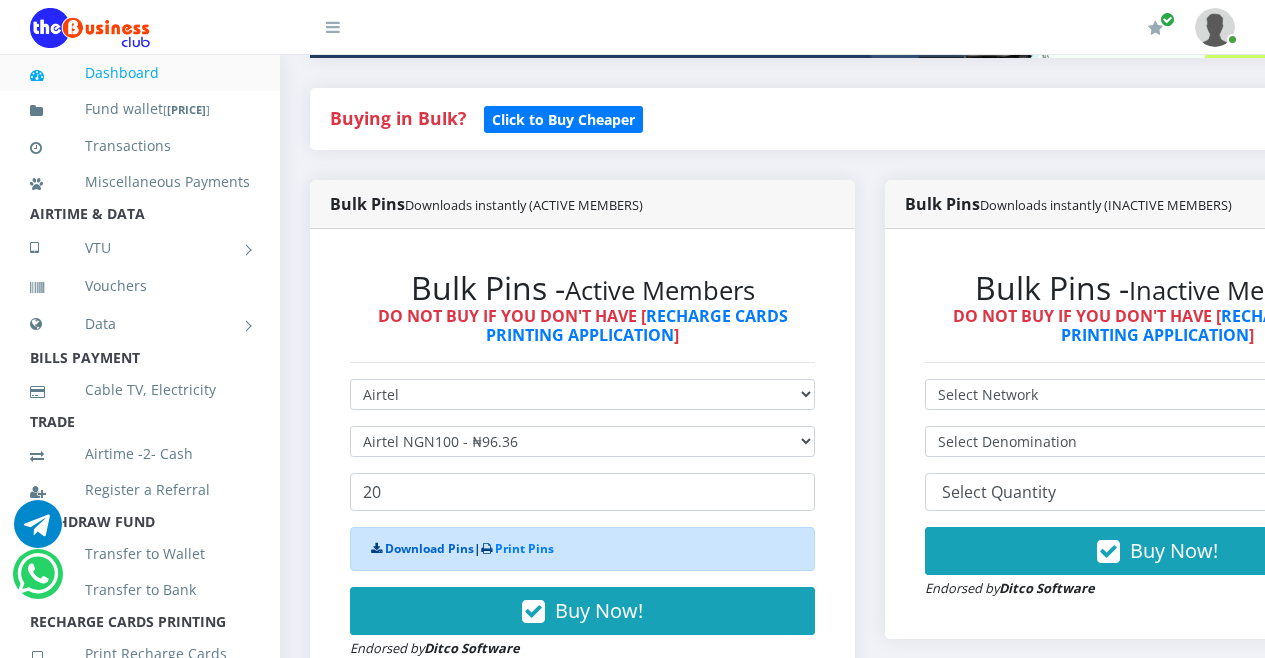 click on "Download Pins" at bounding box center (429, 548) 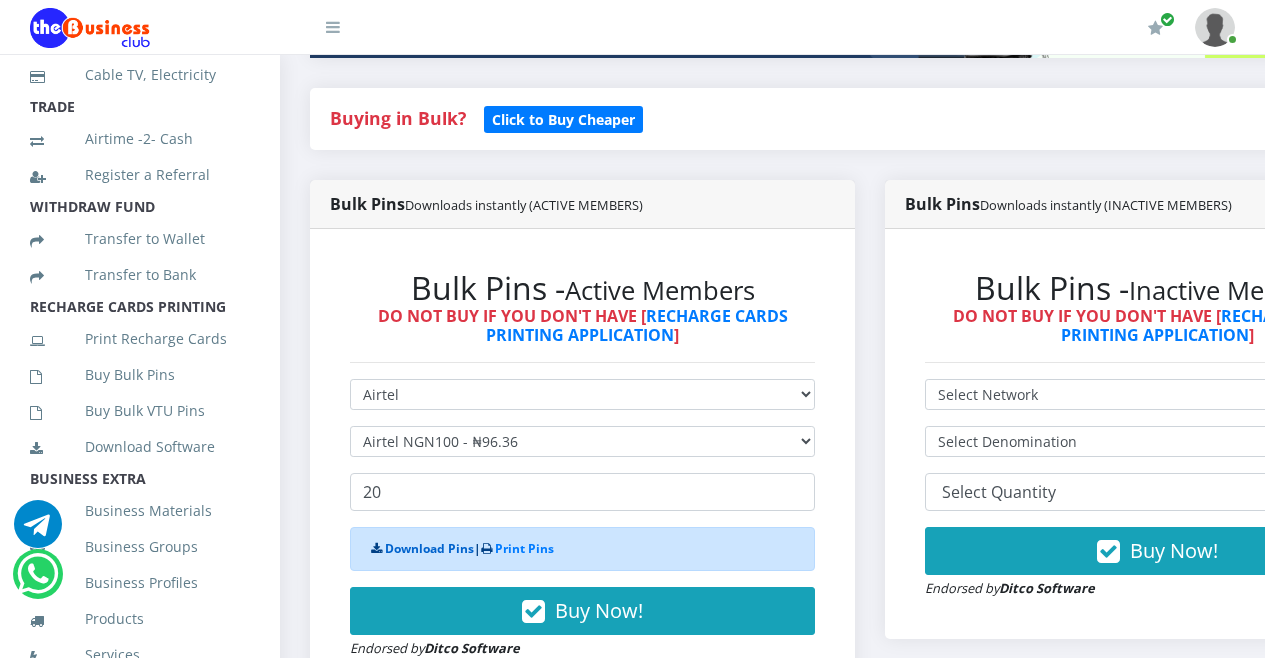 scroll, scrollTop: 359, scrollLeft: 0, axis: vertical 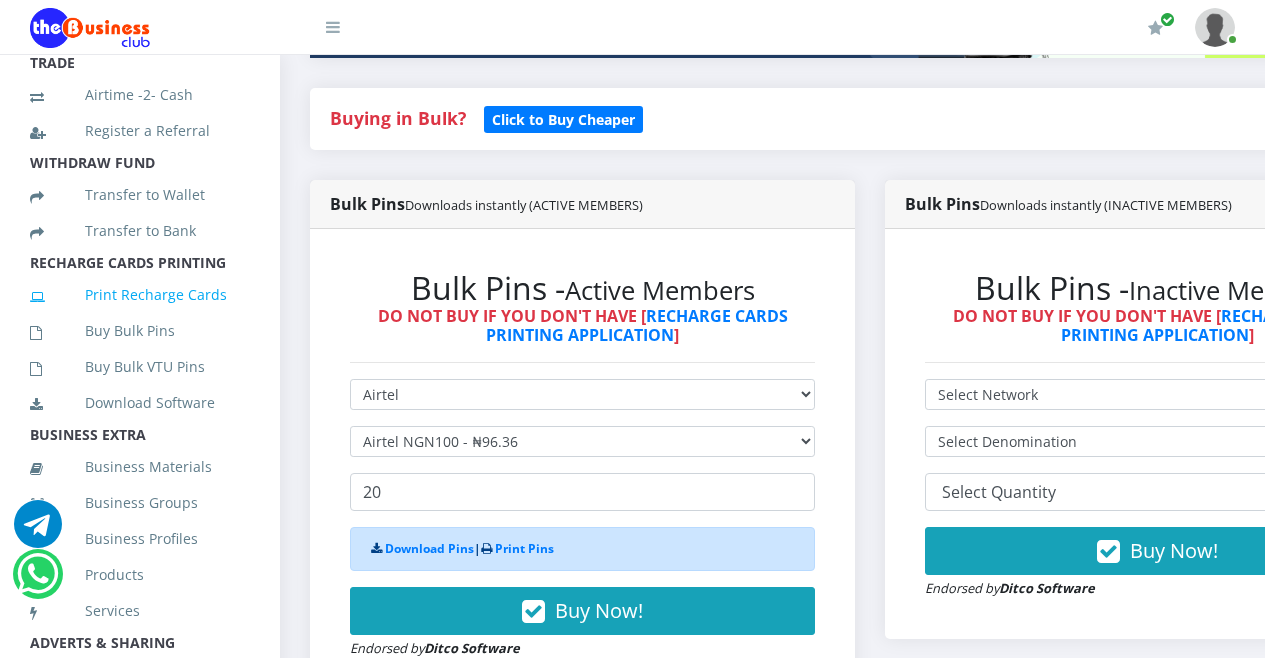 click on "Print Recharge Cards" at bounding box center (140, 295) 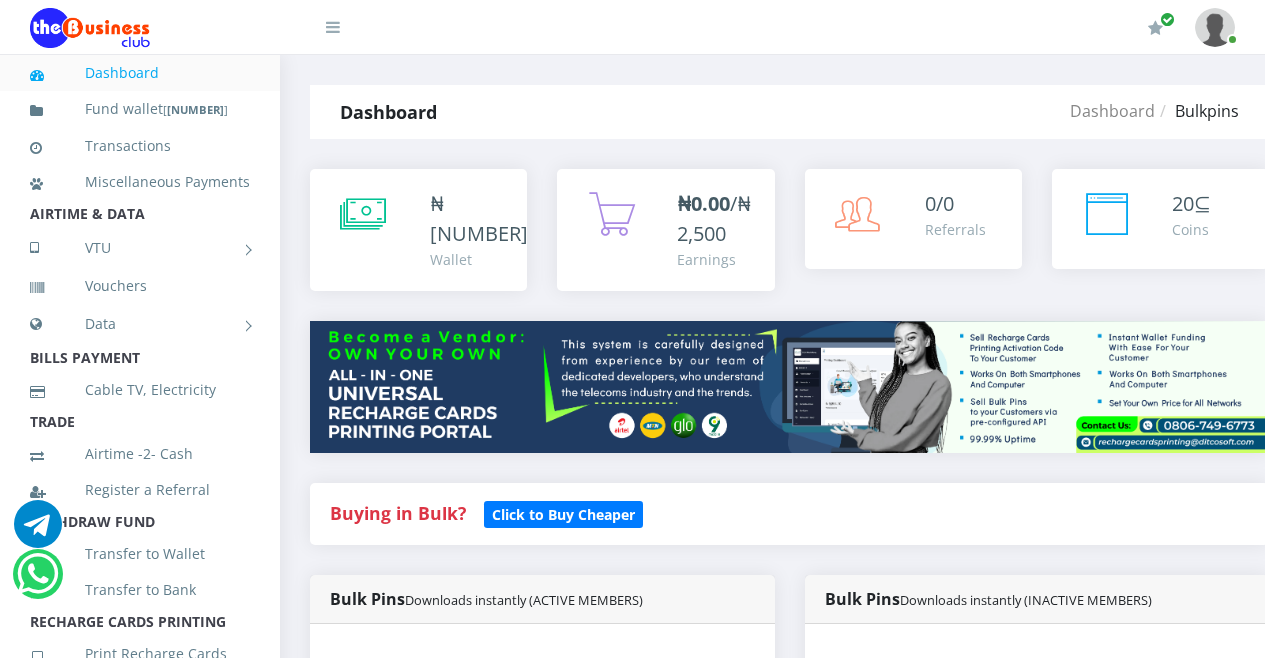 scroll, scrollTop: 0, scrollLeft: 0, axis: both 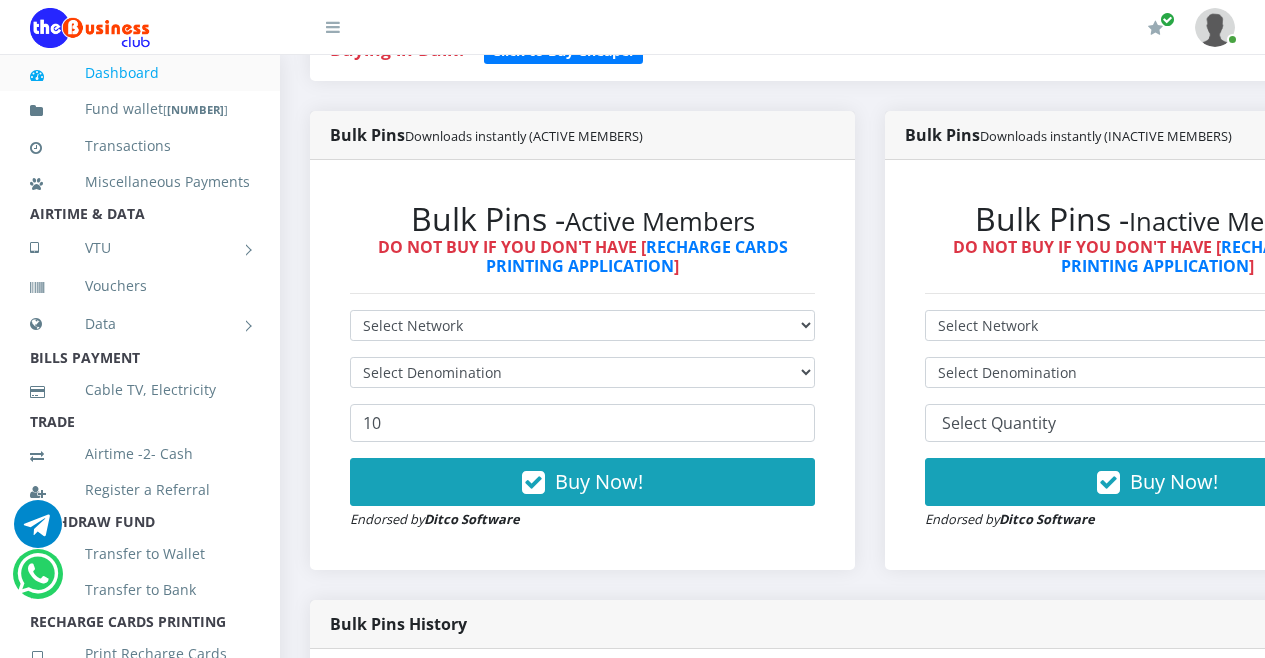 drag, startPoint x: 1270, startPoint y: 57, endPoint x: 1275, endPoint y: 121, distance: 64.195015 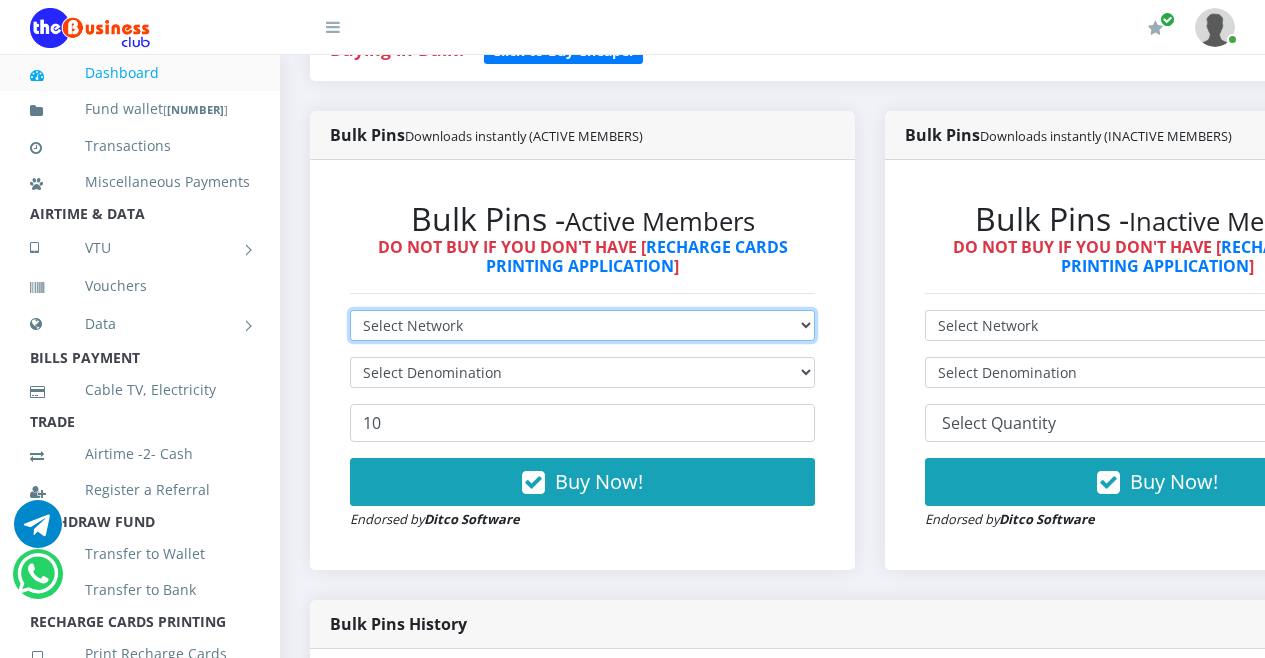 click on "Select Network
MTN
Globacom
9Mobile
Airtel" at bounding box center [582, 325] 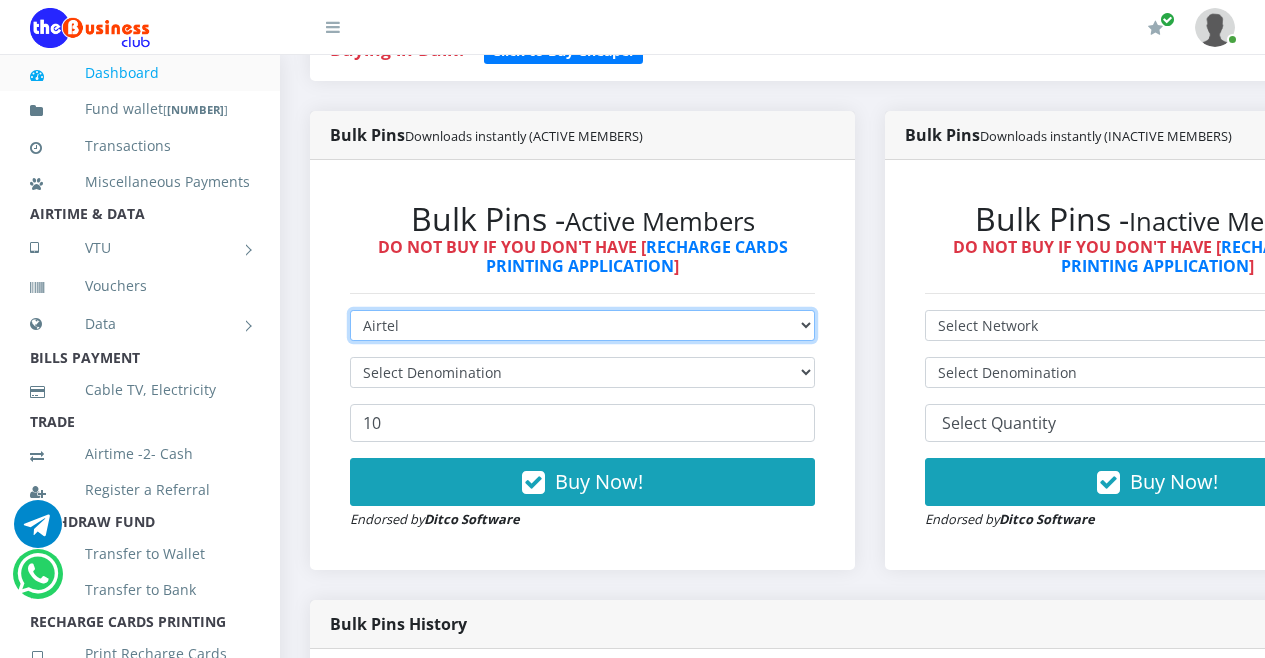 click on "Select Network
MTN
Globacom
9Mobile
Airtel" at bounding box center [582, 325] 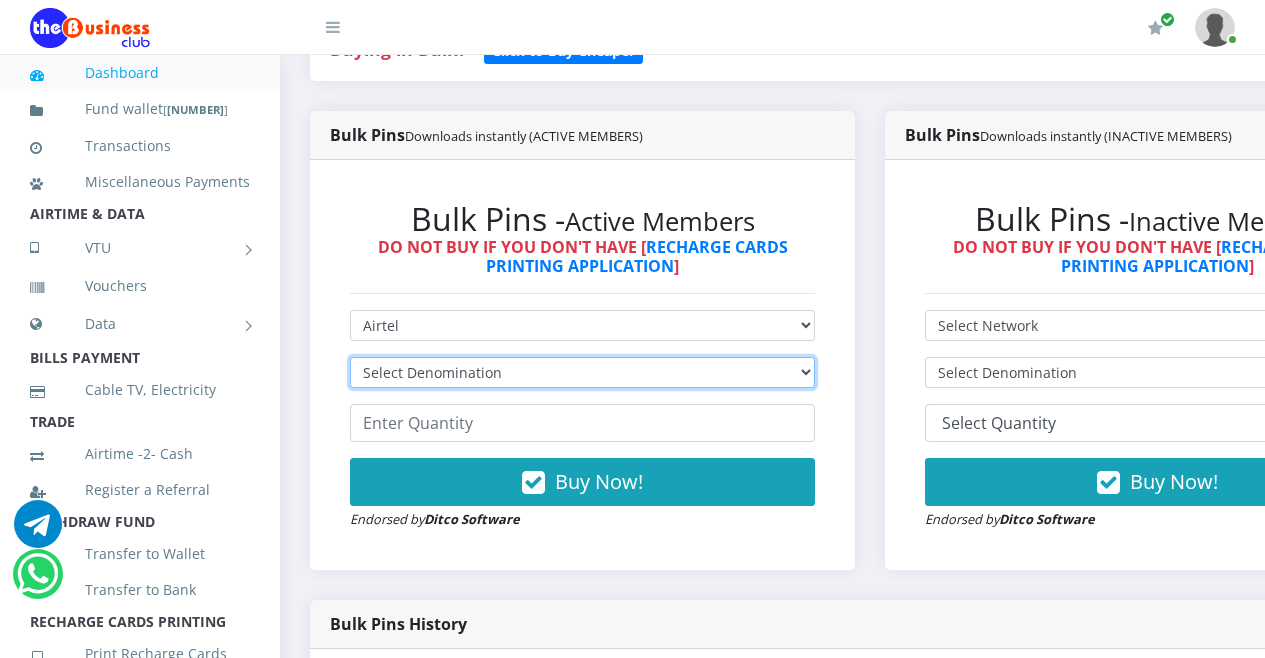 click on "Select Denomination Airtel NGN100 - ₦96.36 Airtel NGN200 - ₦192.72 Airtel NGN500 - ₦481.80 Airtel NGN1000 - ₦963.60" at bounding box center [582, 372] 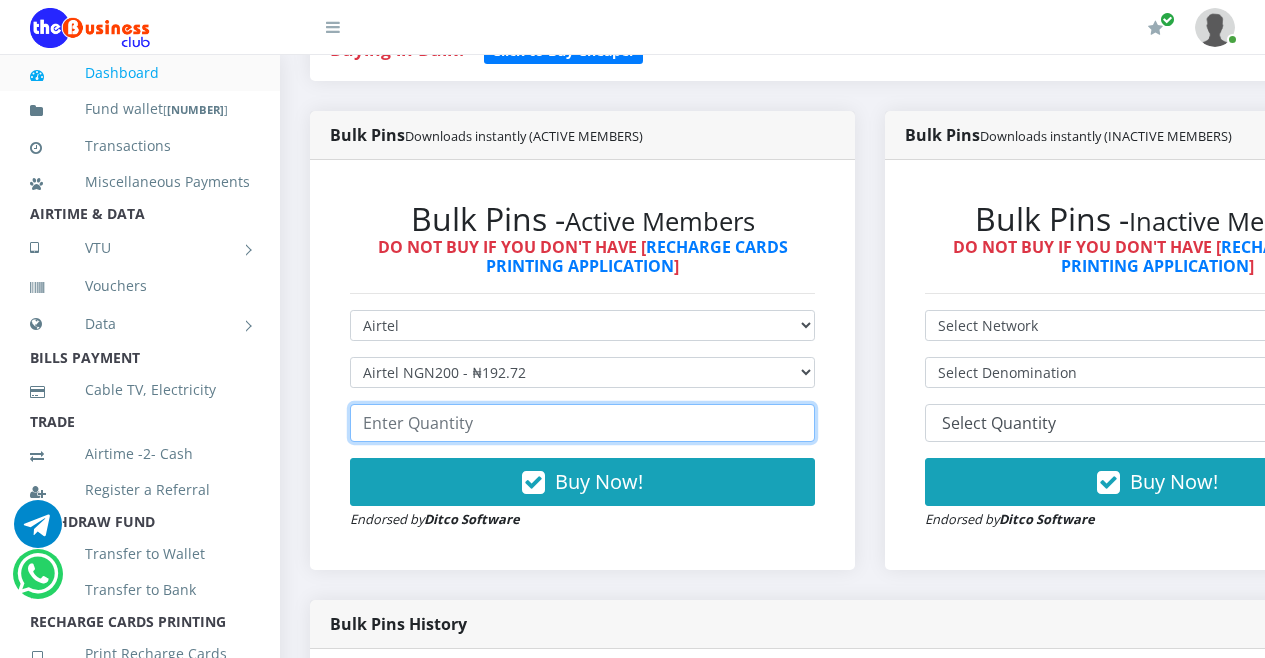 click at bounding box center (582, 423) 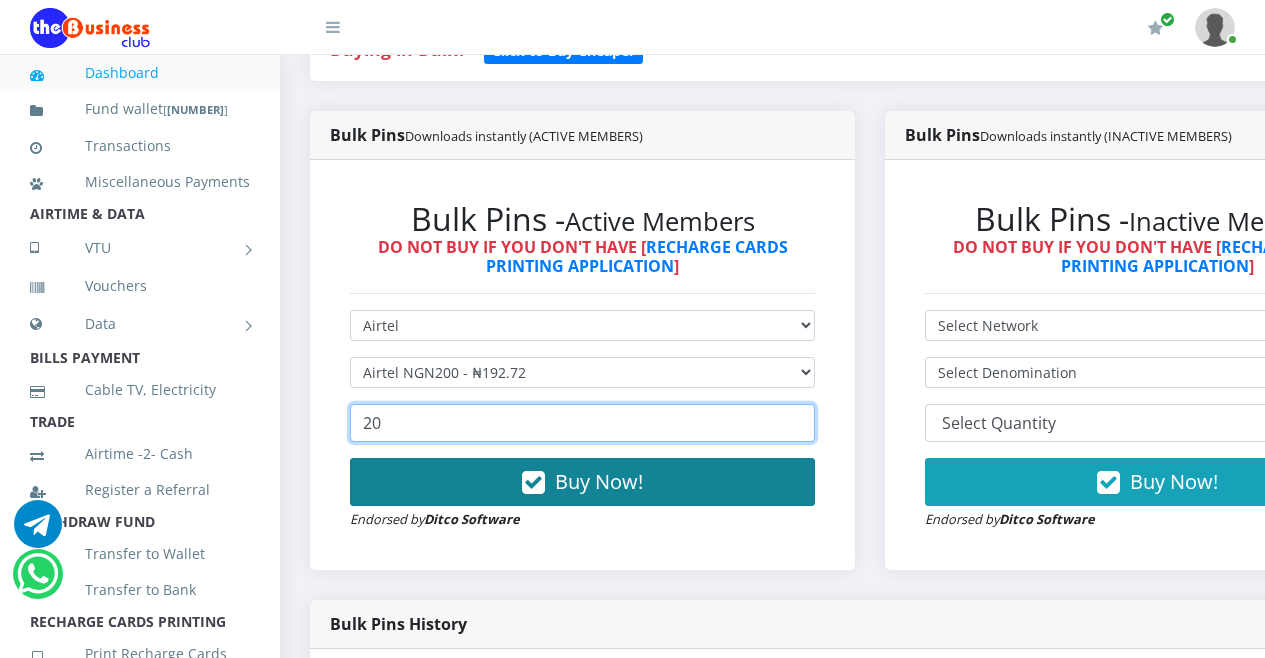 type on "20" 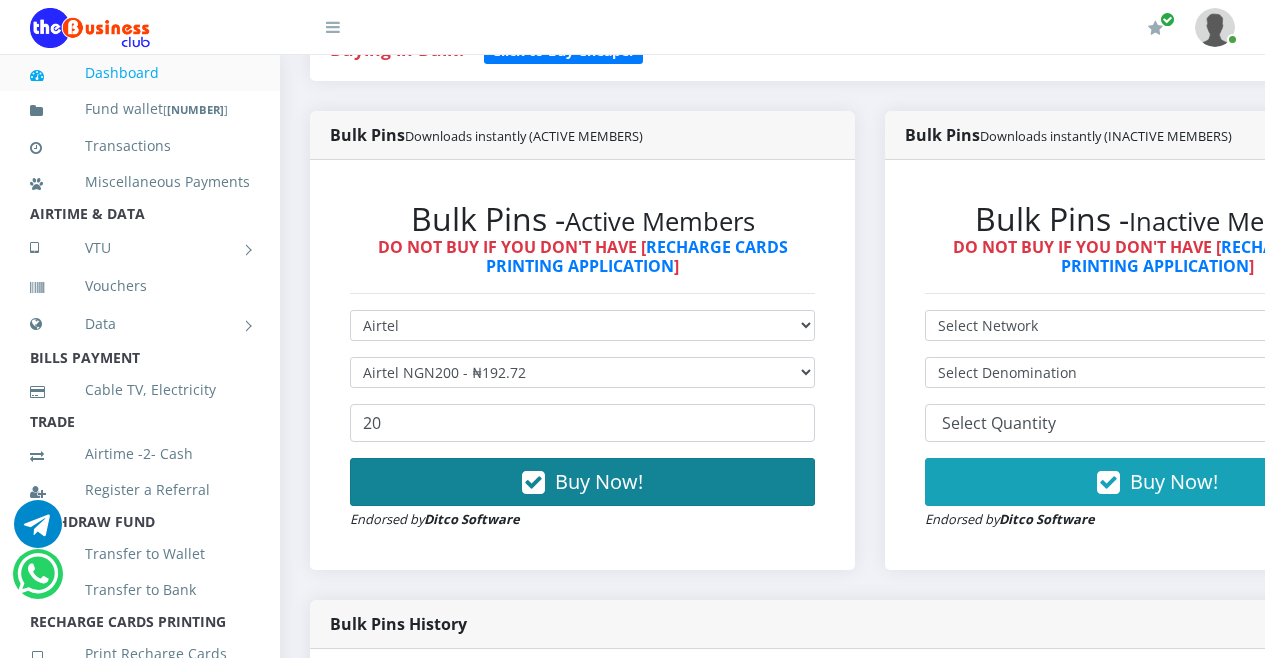 click at bounding box center (533, 483) 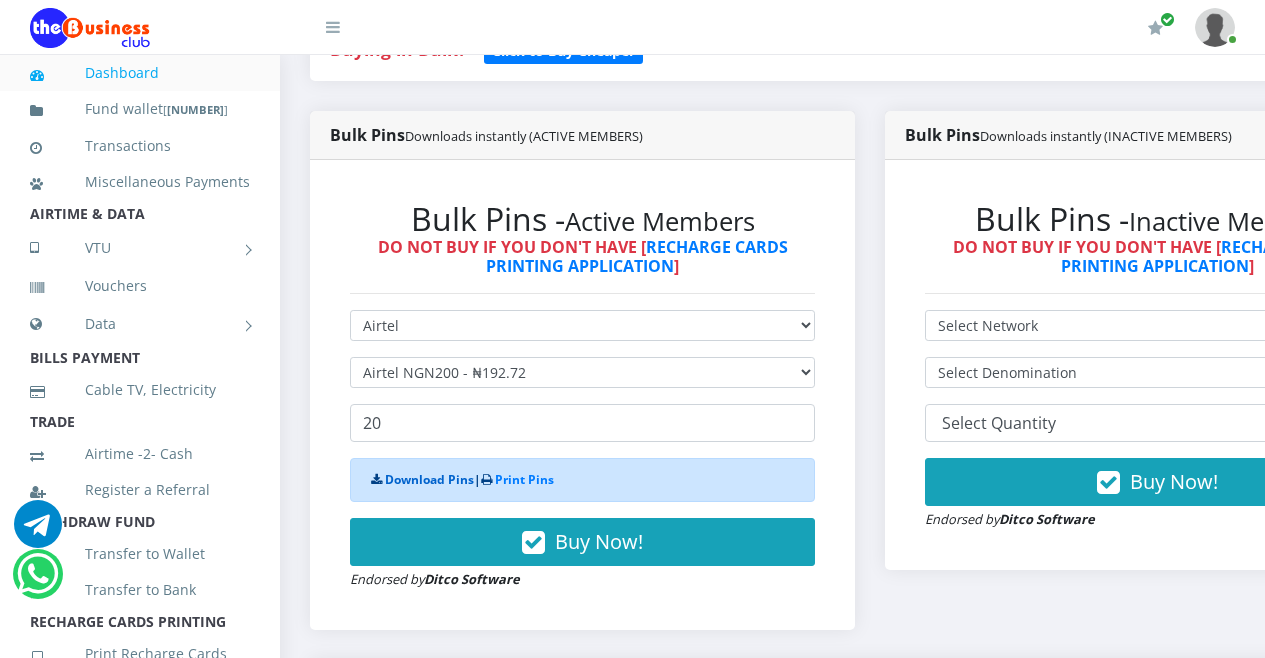 click on "Download Pins" at bounding box center (429, 479) 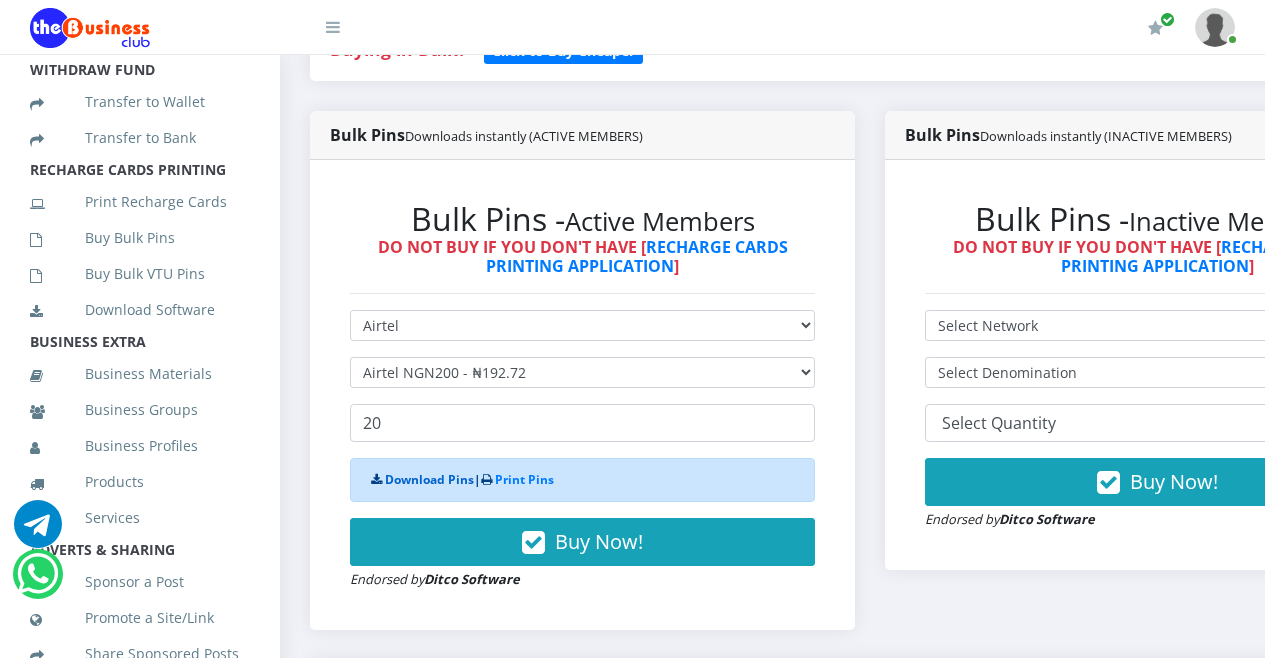 scroll, scrollTop: 457, scrollLeft: 0, axis: vertical 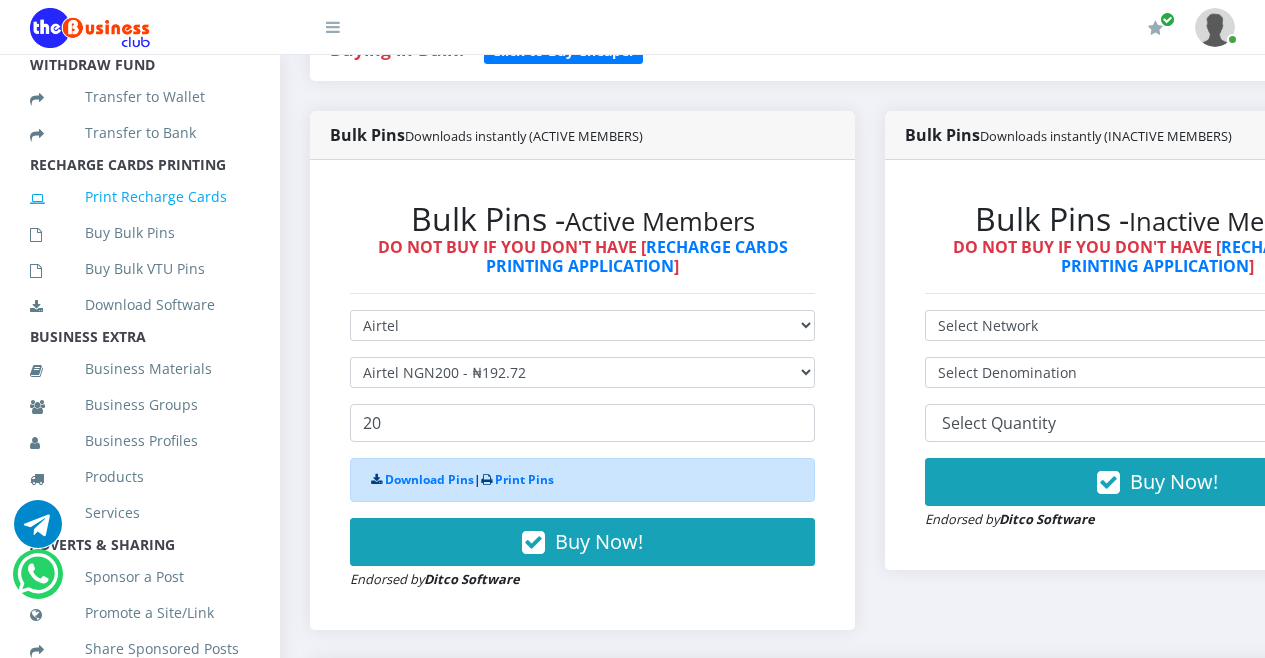 click on "Print Recharge Cards" at bounding box center (140, 197) 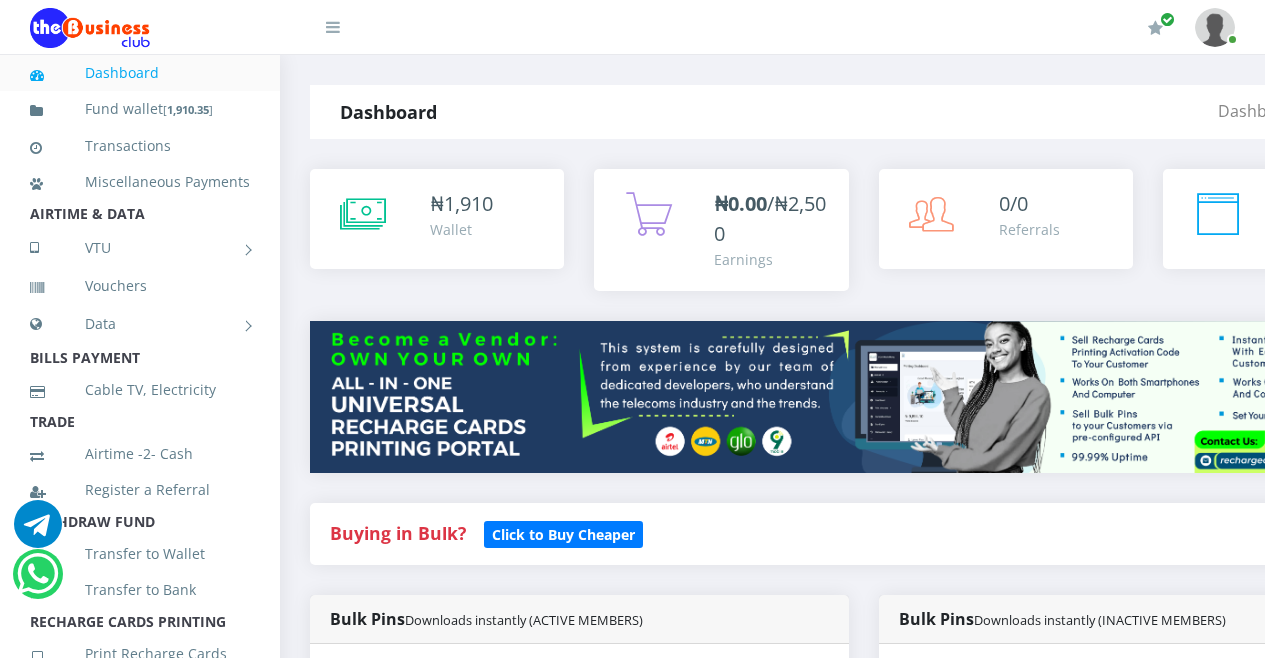 scroll, scrollTop: 0, scrollLeft: 0, axis: both 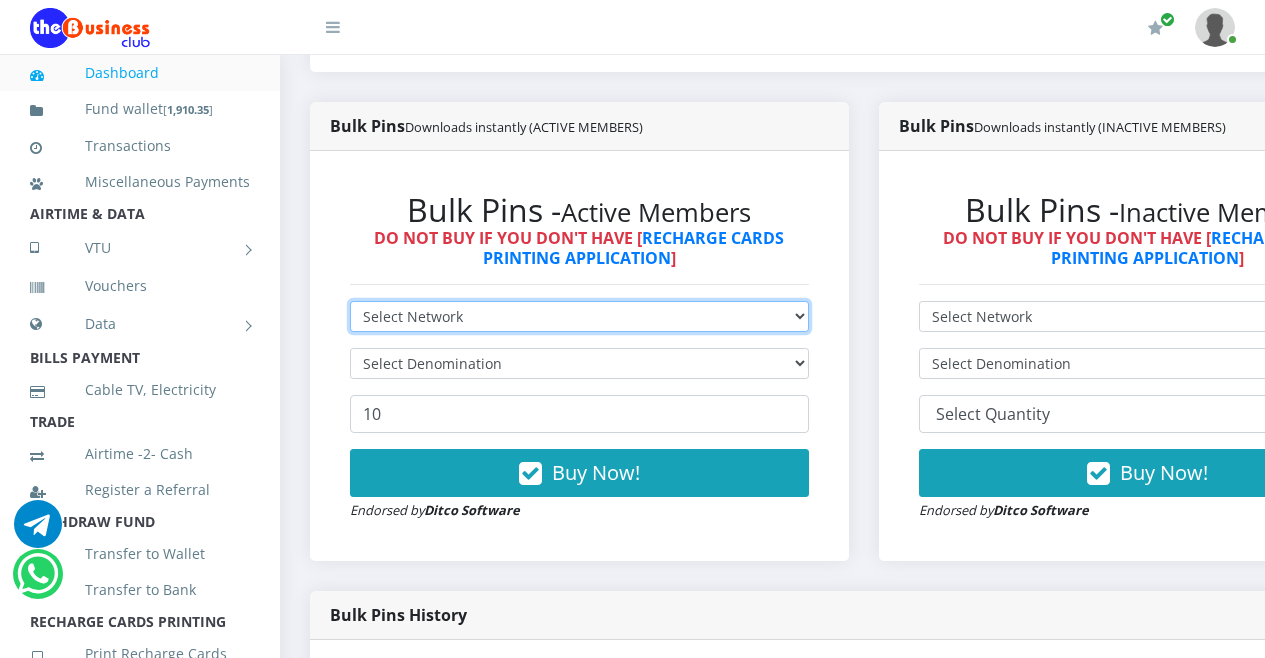 click on "Select Network
MTN
Globacom
9Mobile
Airtel" at bounding box center [579, 316] 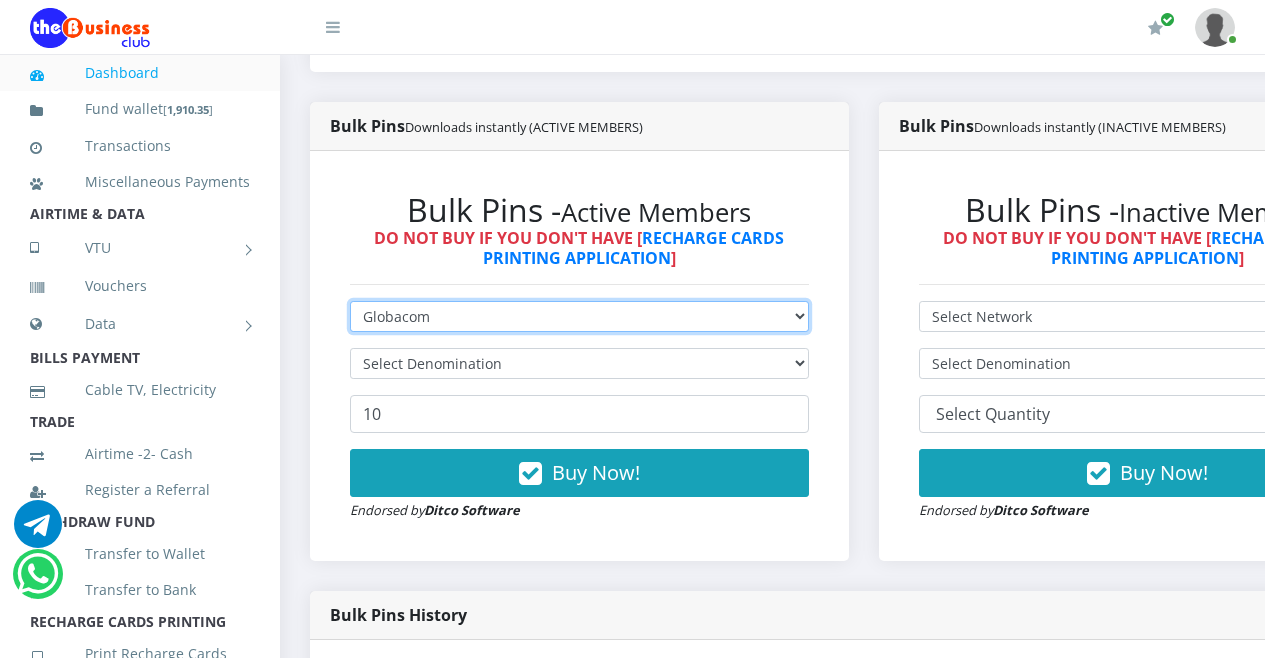 click on "Select Network
MTN
Globacom
9Mobile
Airtel" at bounding box center (579, 316) 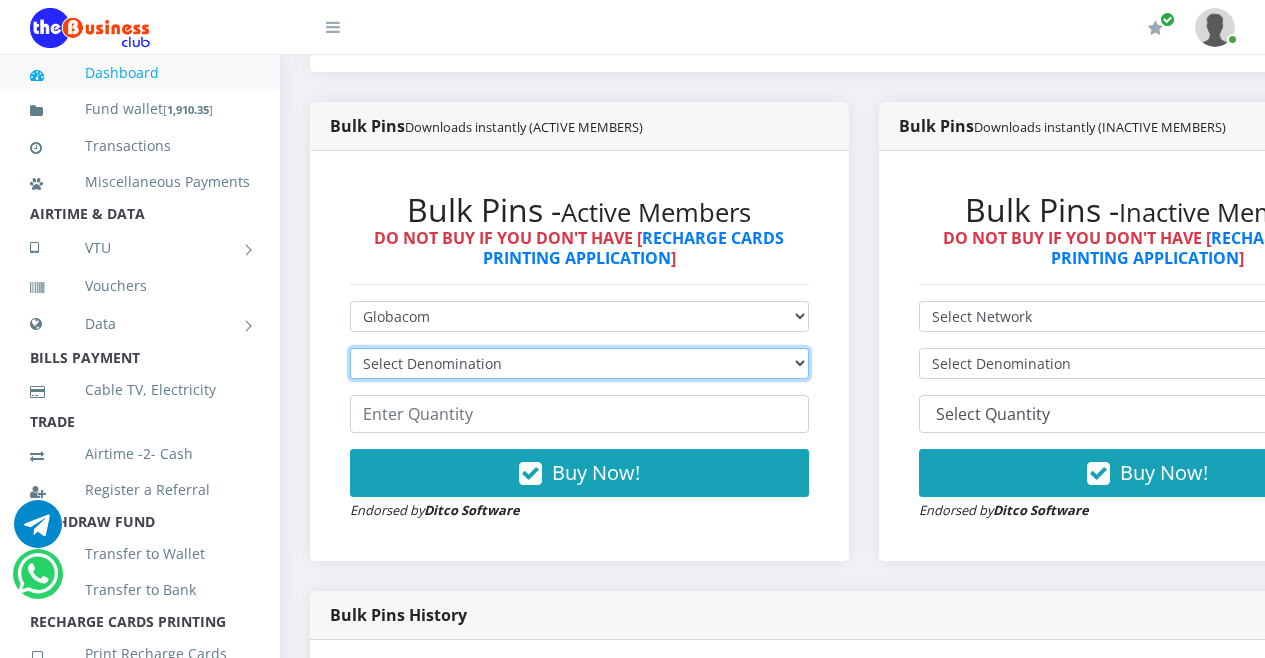 click on "Select Denomination Glo NGN100 - ₦96.45 Glo NGN200 - ₦192.90 Glo NGN500 - ₦482.25 Glo NGN1000 - ₦964.50" at bounding box center [579, 363] 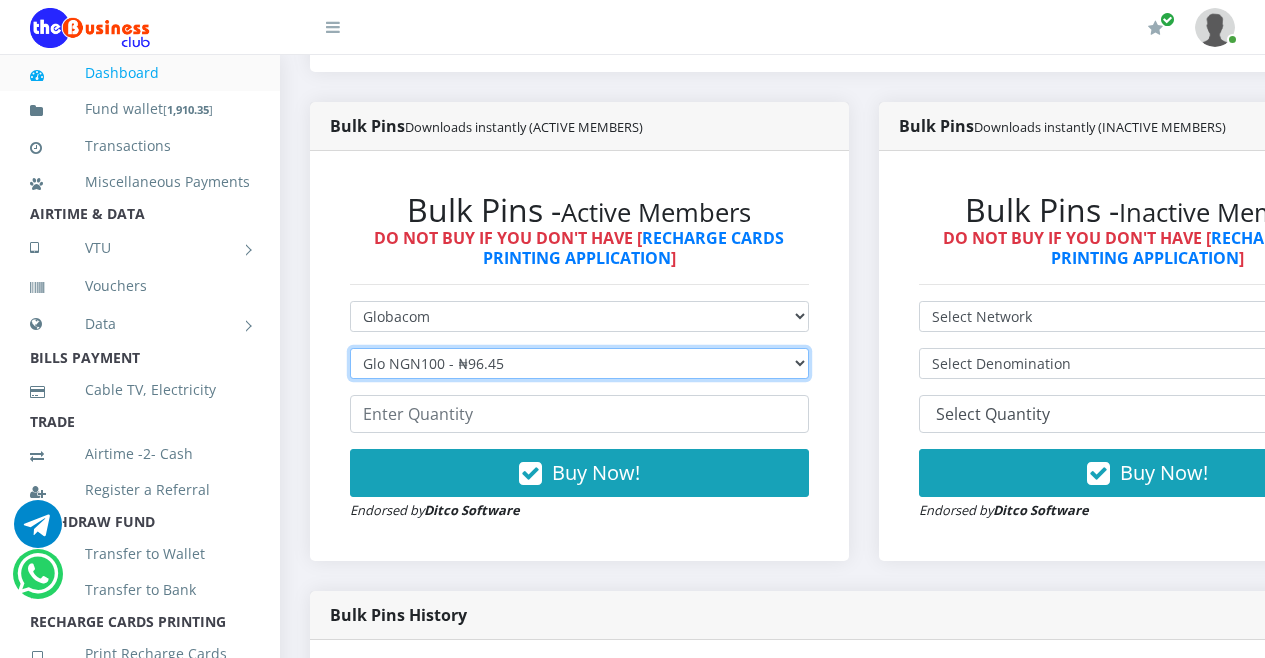 click on "Select Denomination Glo NGN100 - ₦96.45 Glo NGN200 - ₦192.90 Glo NGN500 - ₦482.25 Glo NGN1000 - ₦964.50" at bounding box center [579, 363] 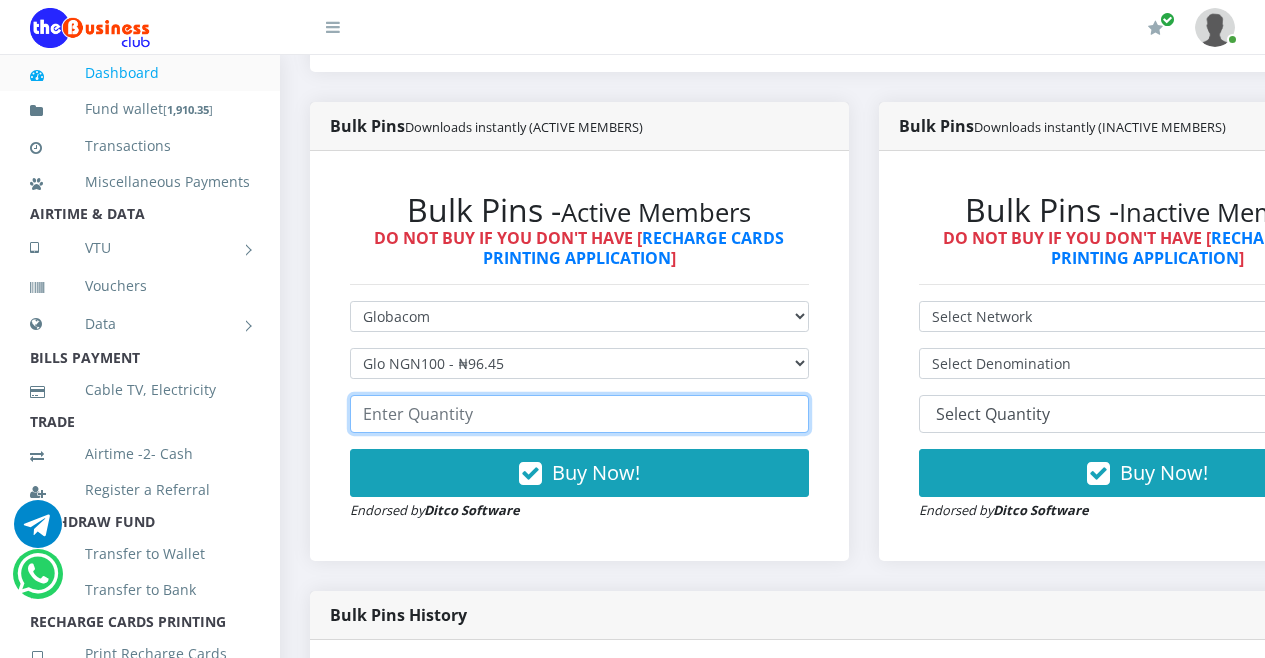 click at bounding box center [579, 414] 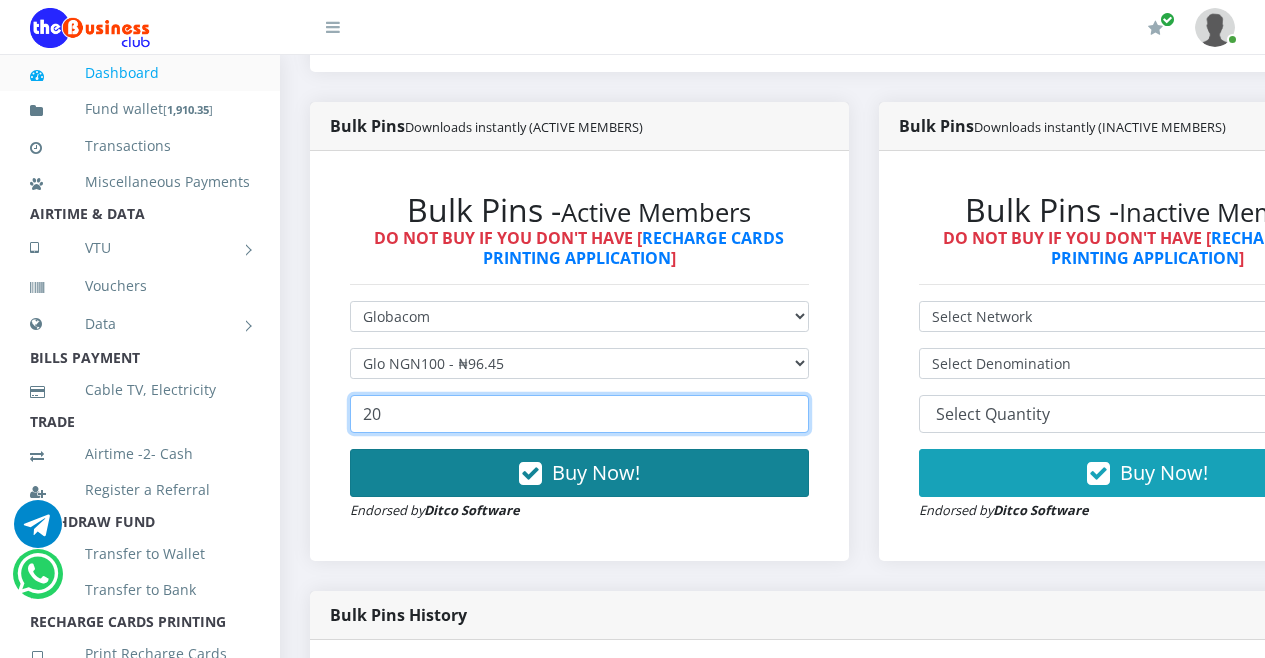 type on "20" 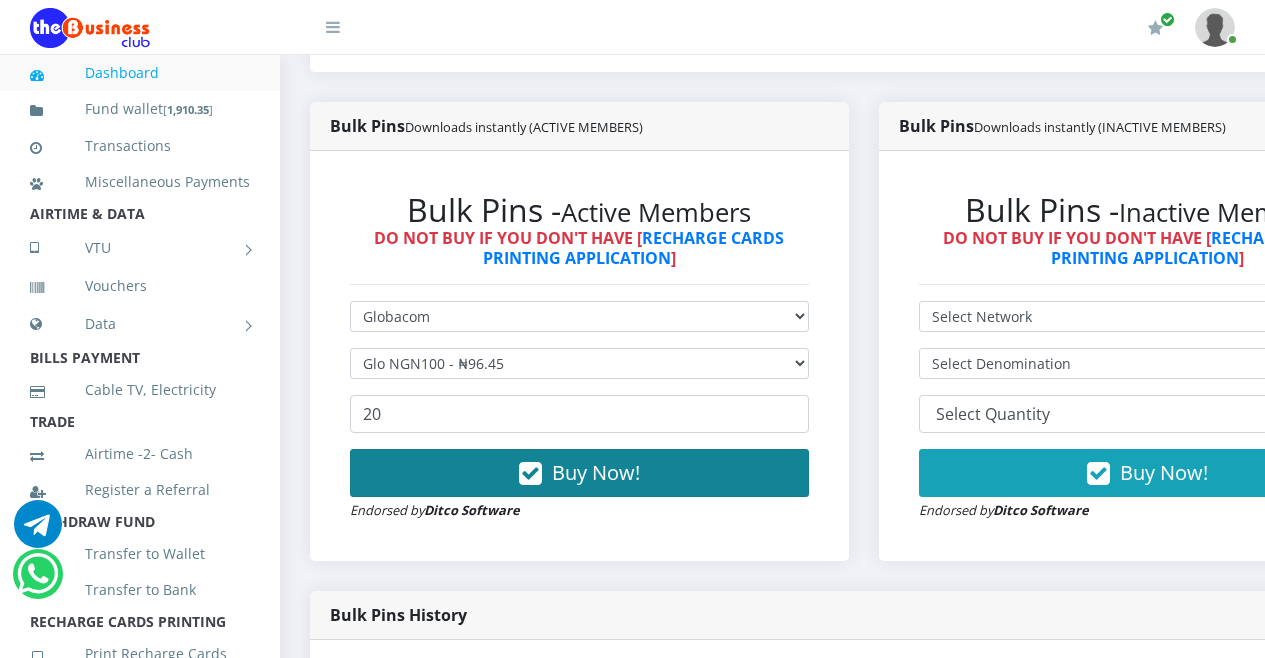 click on "Buy Now!" at bounding box center [579, 473] 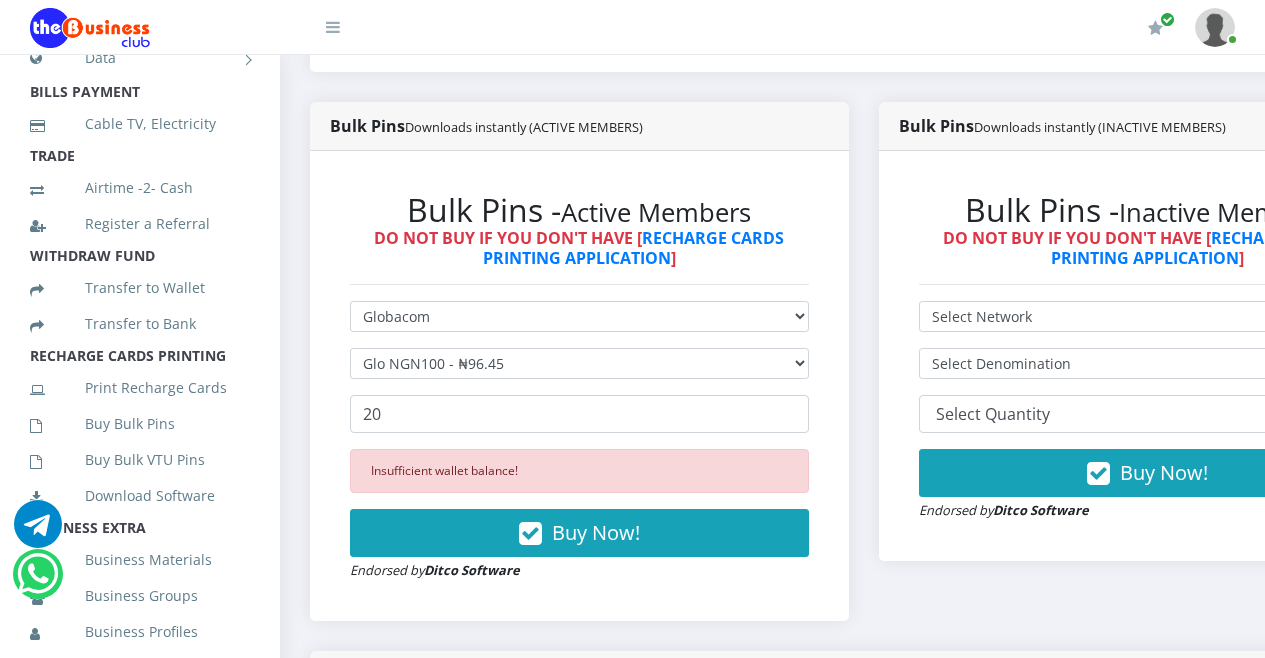 scroll, scrollTop: 285, scrollLeft: 0, axis: vertical 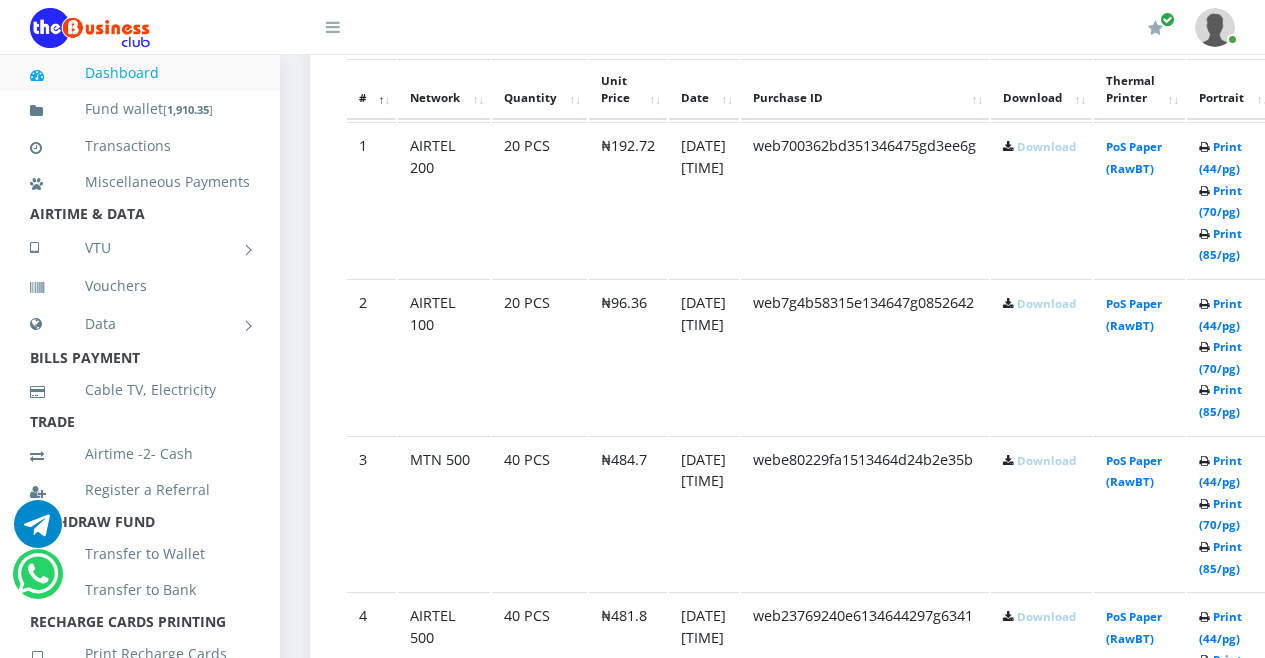 click on "Download" at bounding box center [1046, 146] 